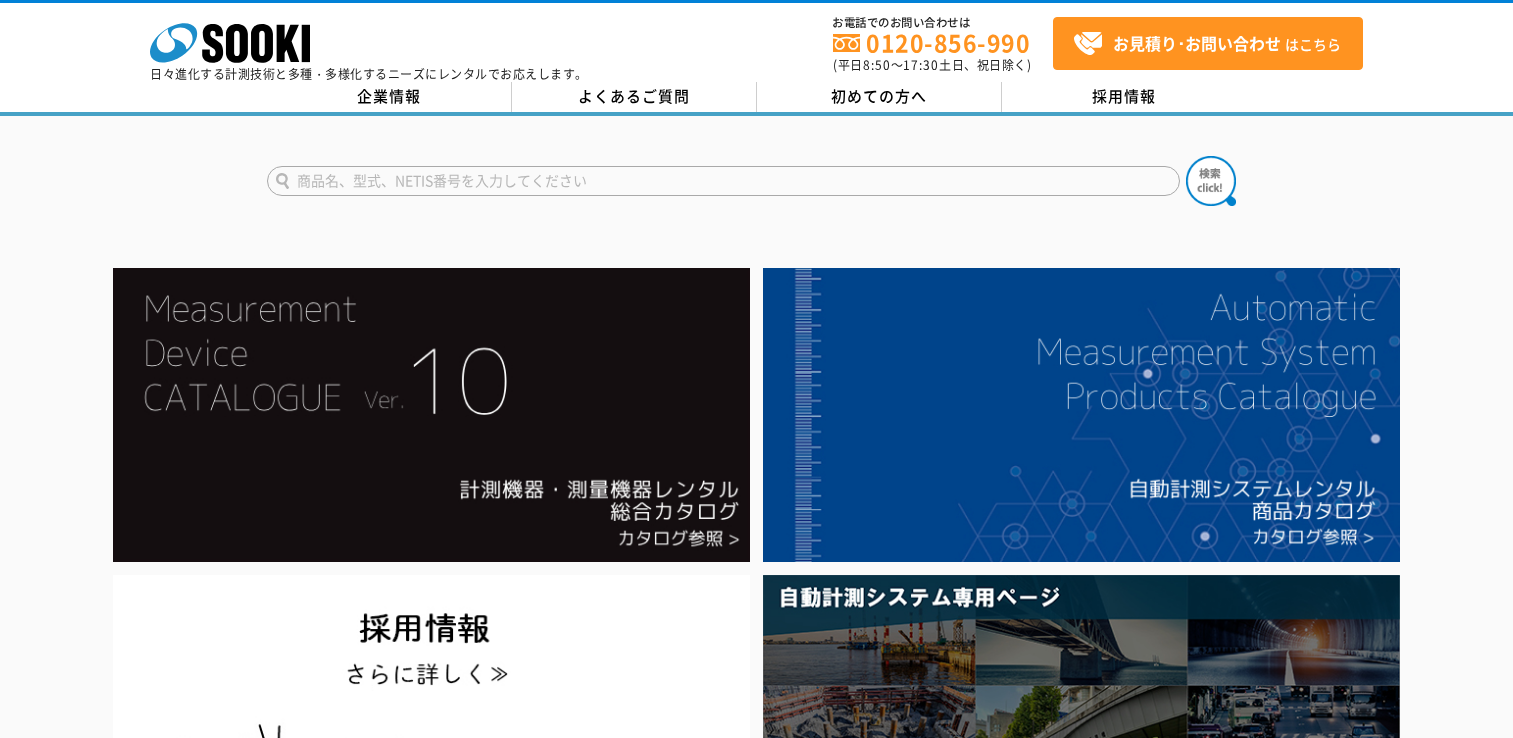 scroll, scrollTop: 0, scrollLeft: 0, axis: both 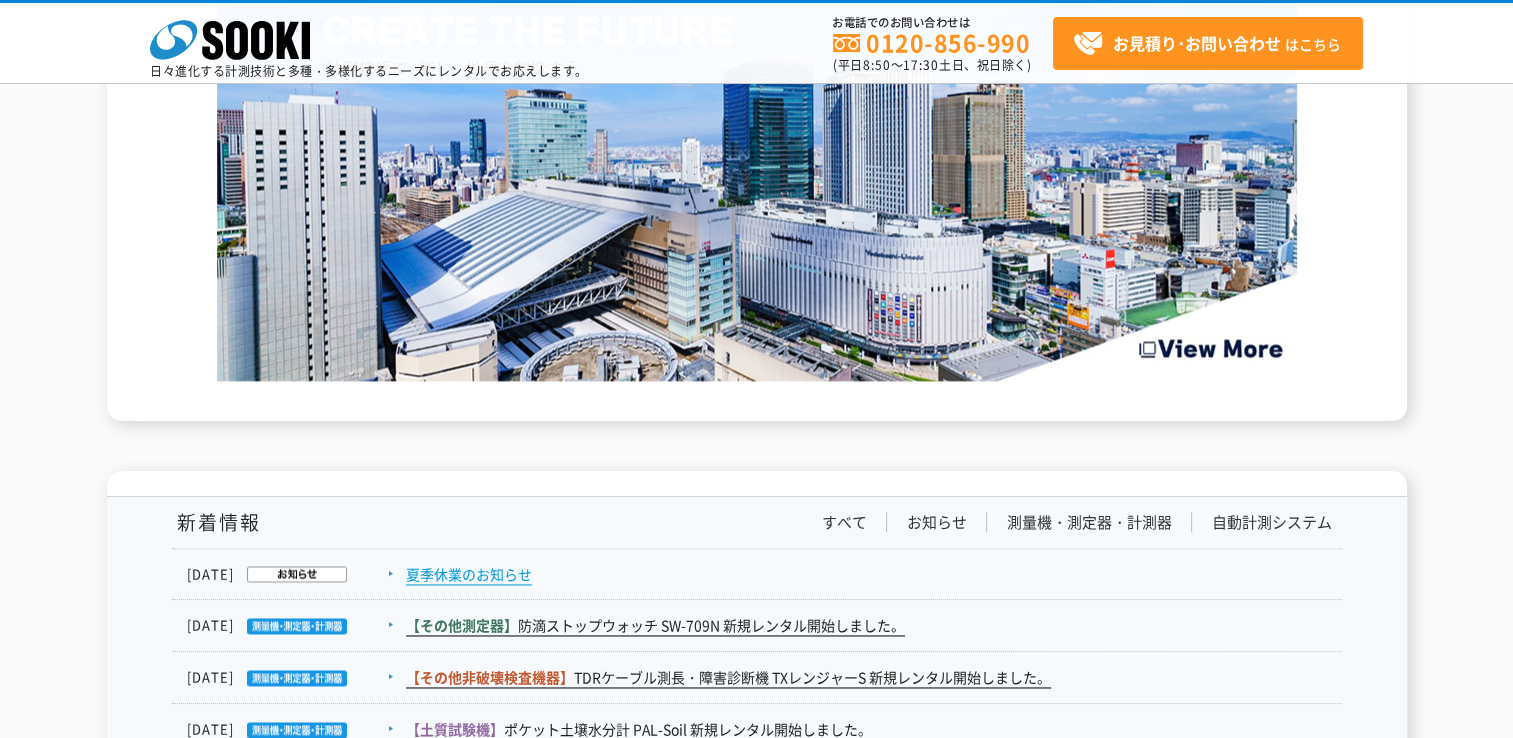 click on "夏季休業のお知らせ" at bounding box center [469, 574] 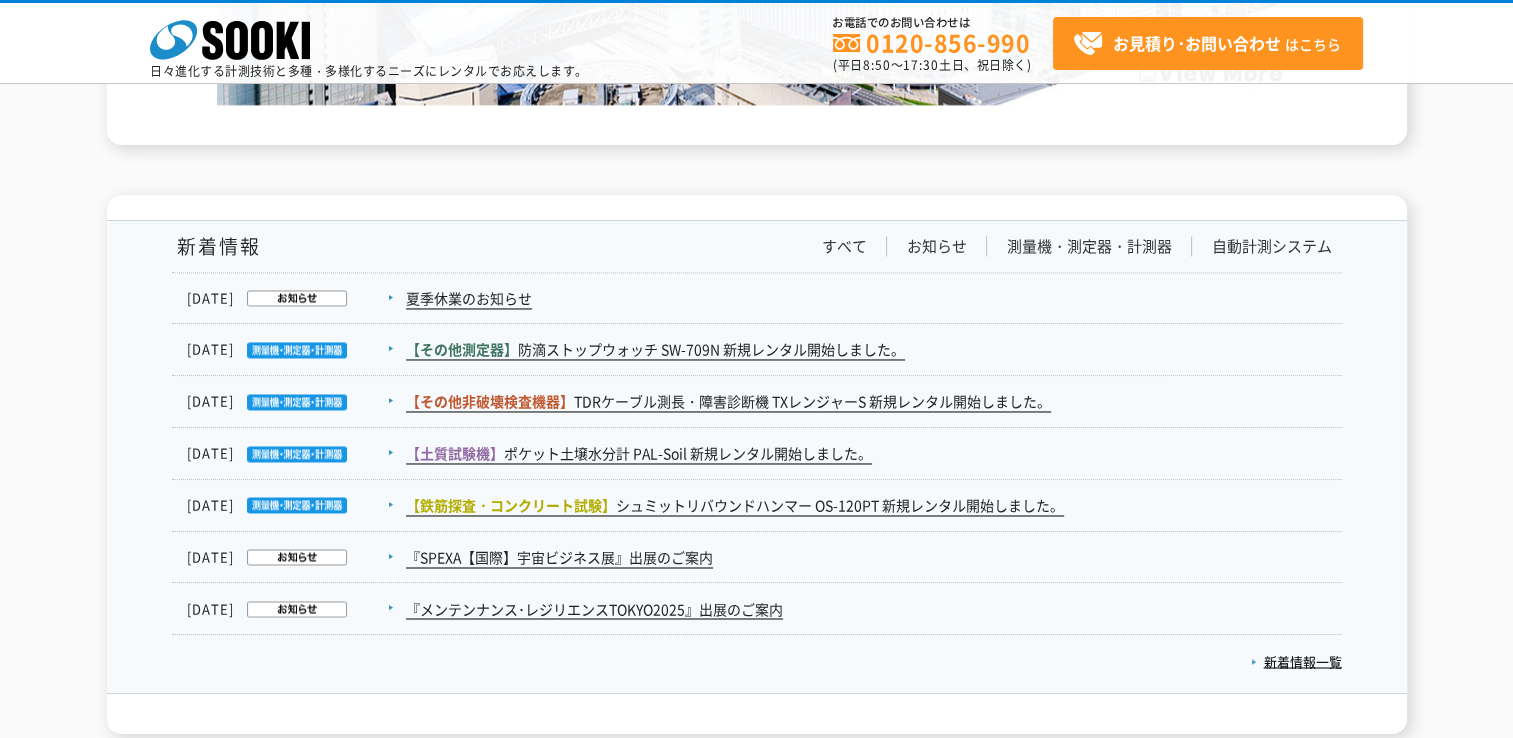 scroll, scrollTop: 3300, scrollLeft: 0, axis: vertical 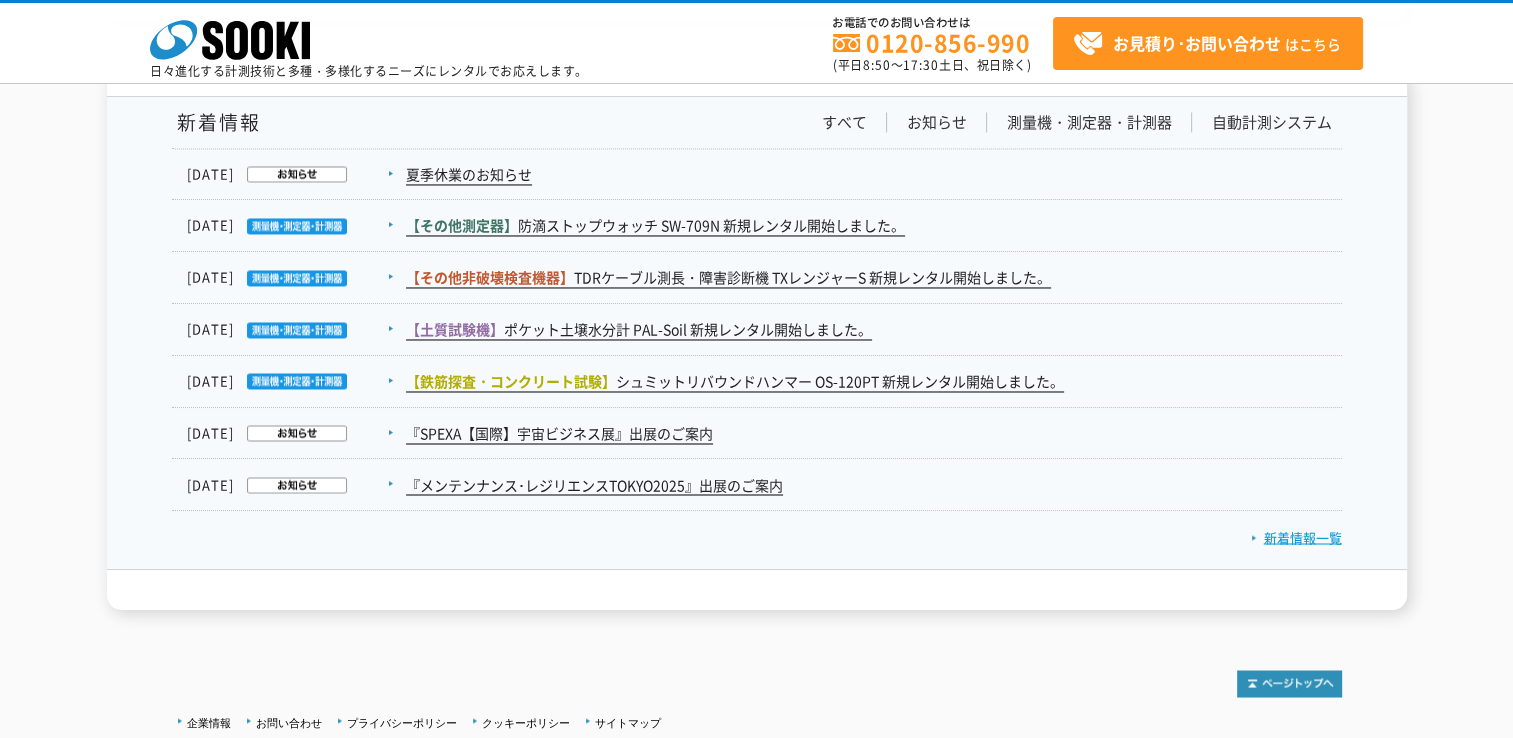 click on "新着情報一覧" at bounding box center [1296, 536] 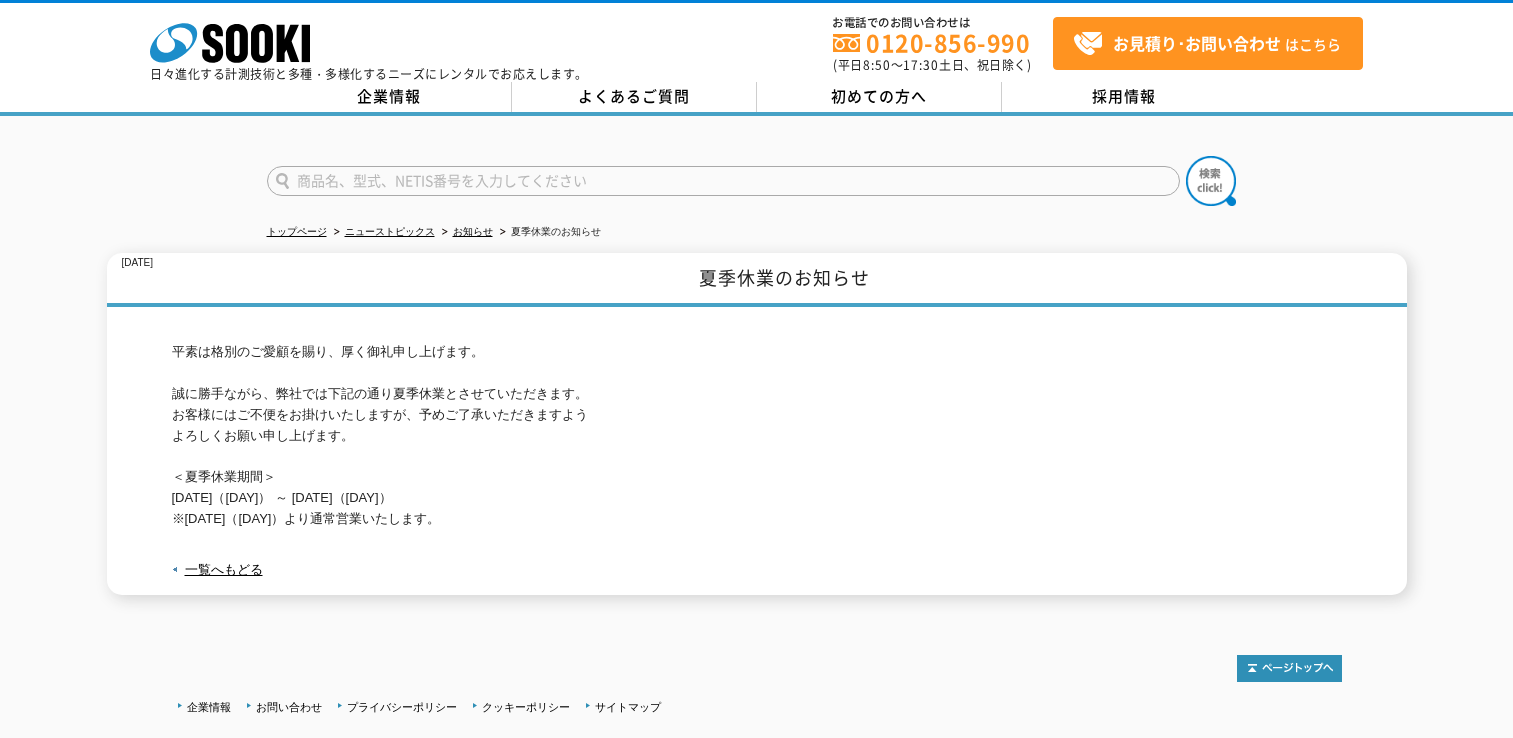 scroll, scrollTop: 0, scrollLeft: 0, axis: both 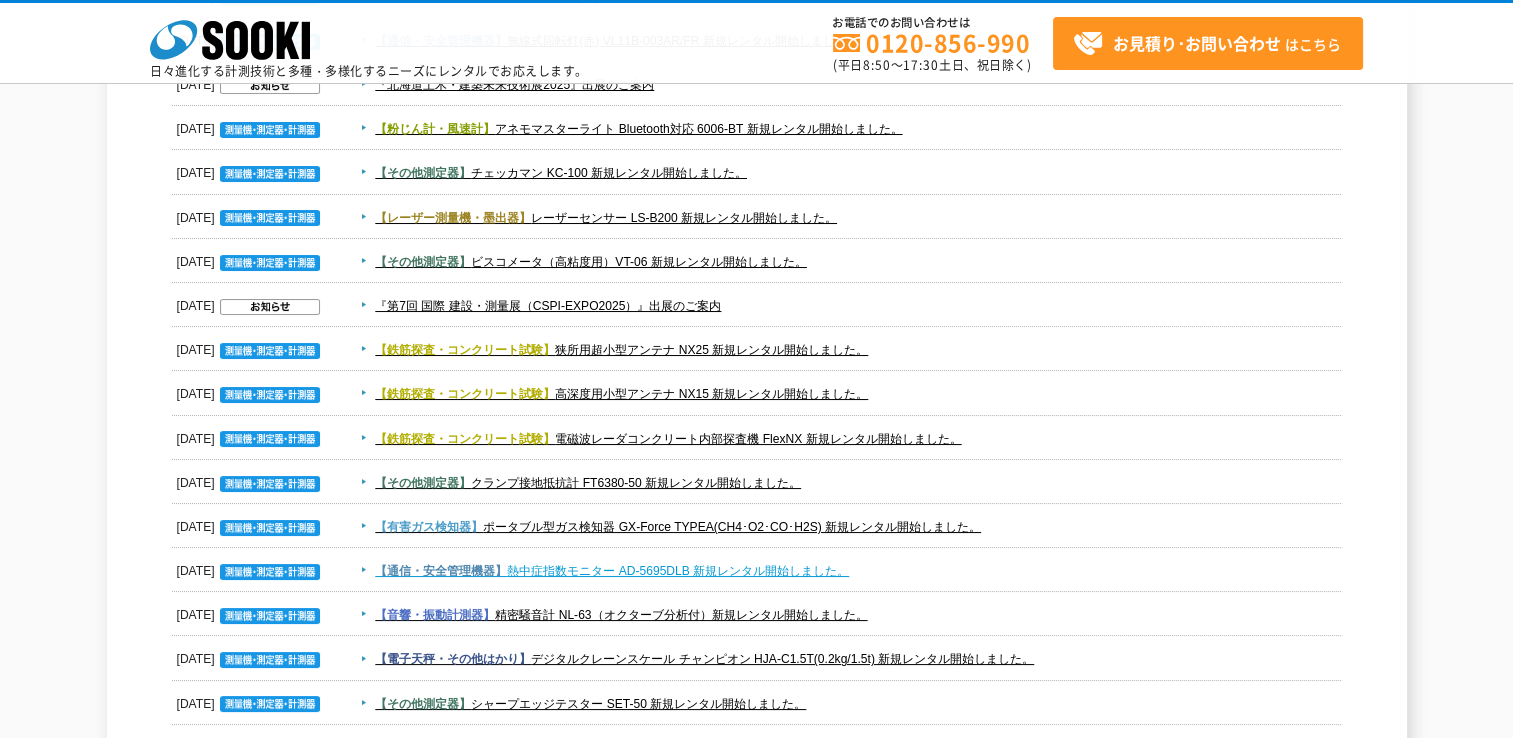 click on "【通信・安全管理機器】                             熱中症指数モニター AD-5695DLB 新規レンタル開始しました。" at bounding box center (612, 571) 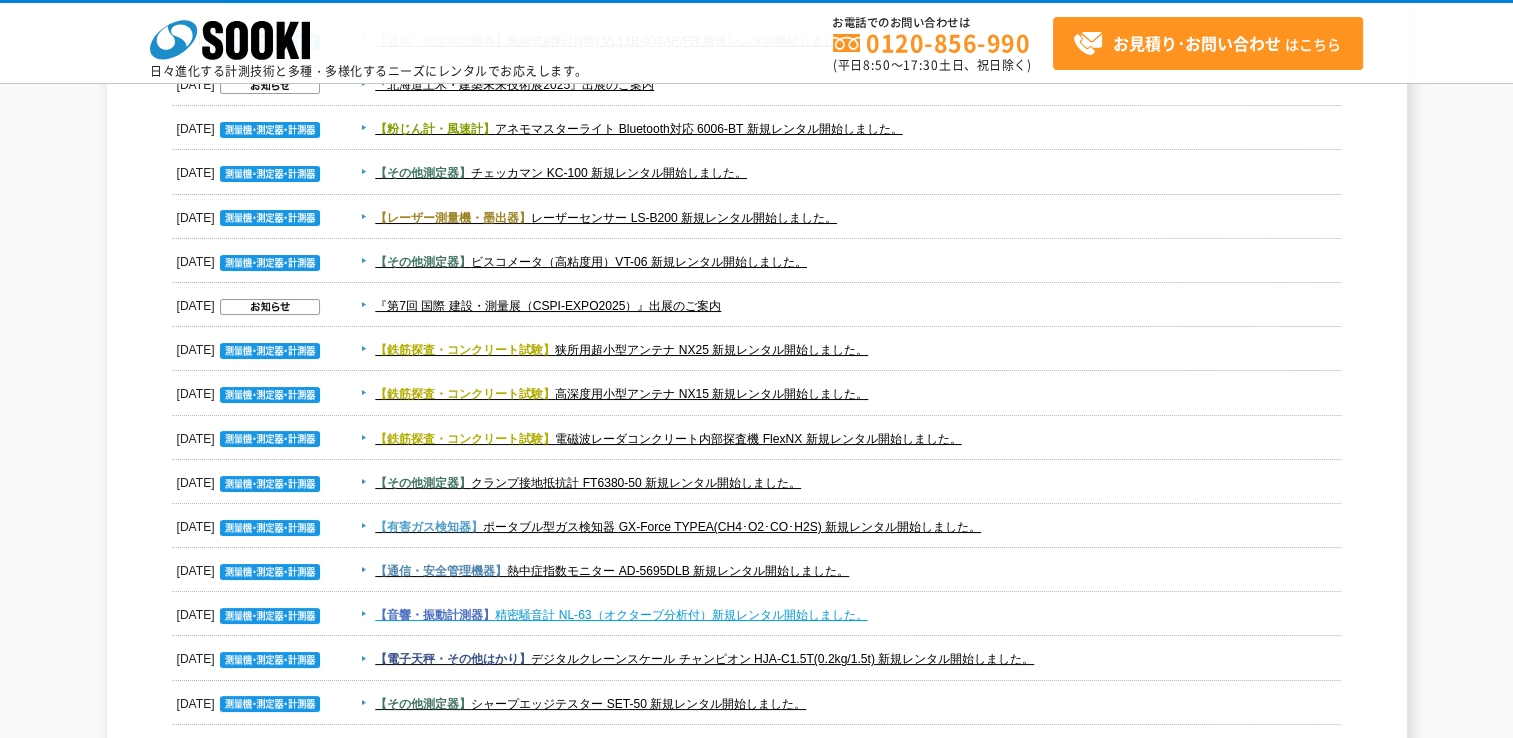 click on "【音響・振動計測器】                             精密騒音計 NL-63（オクターブ分析付）新規レンタル開始しました。" at bounding box center [621, 615] 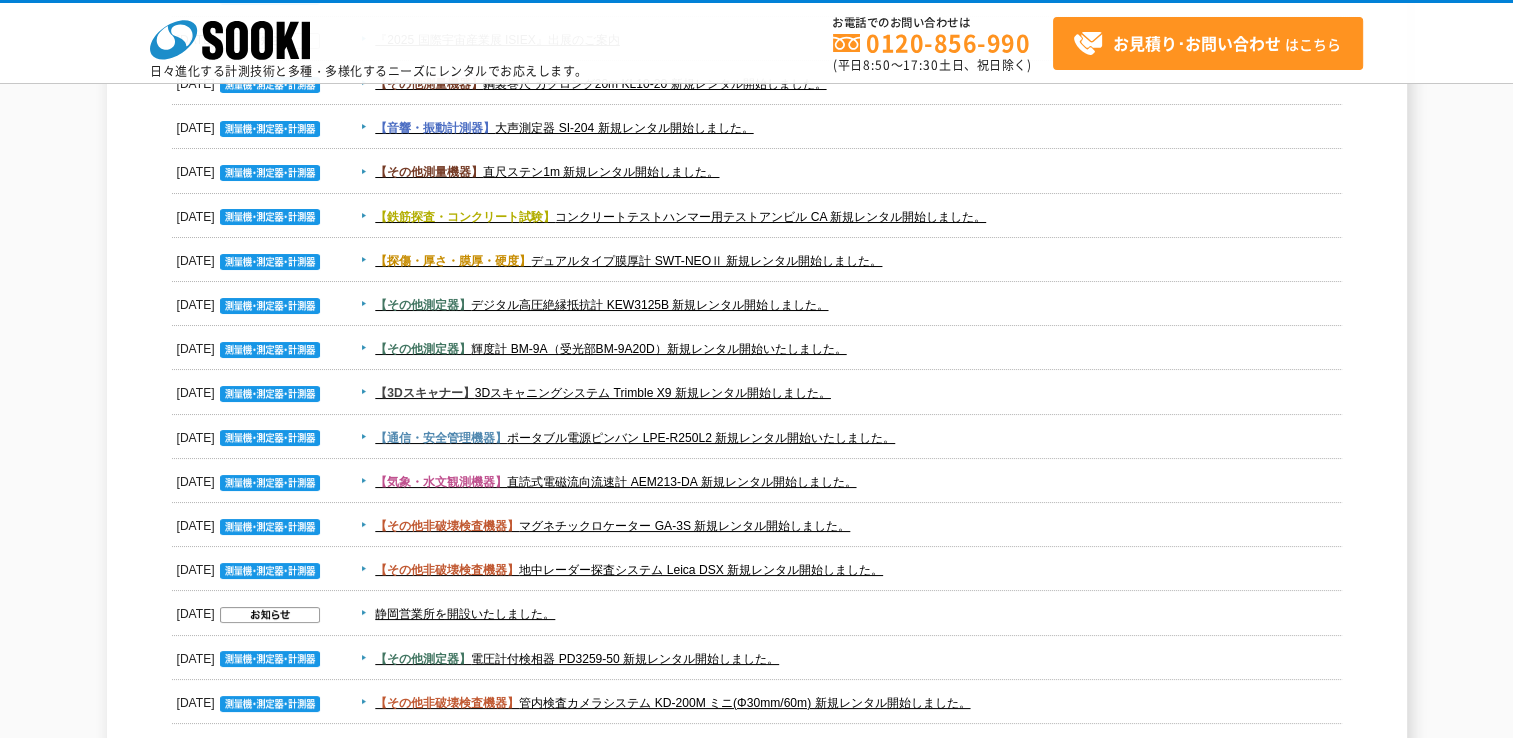 scroll, scrollTop: 2800, scrollLeft: 0, axis: vertical 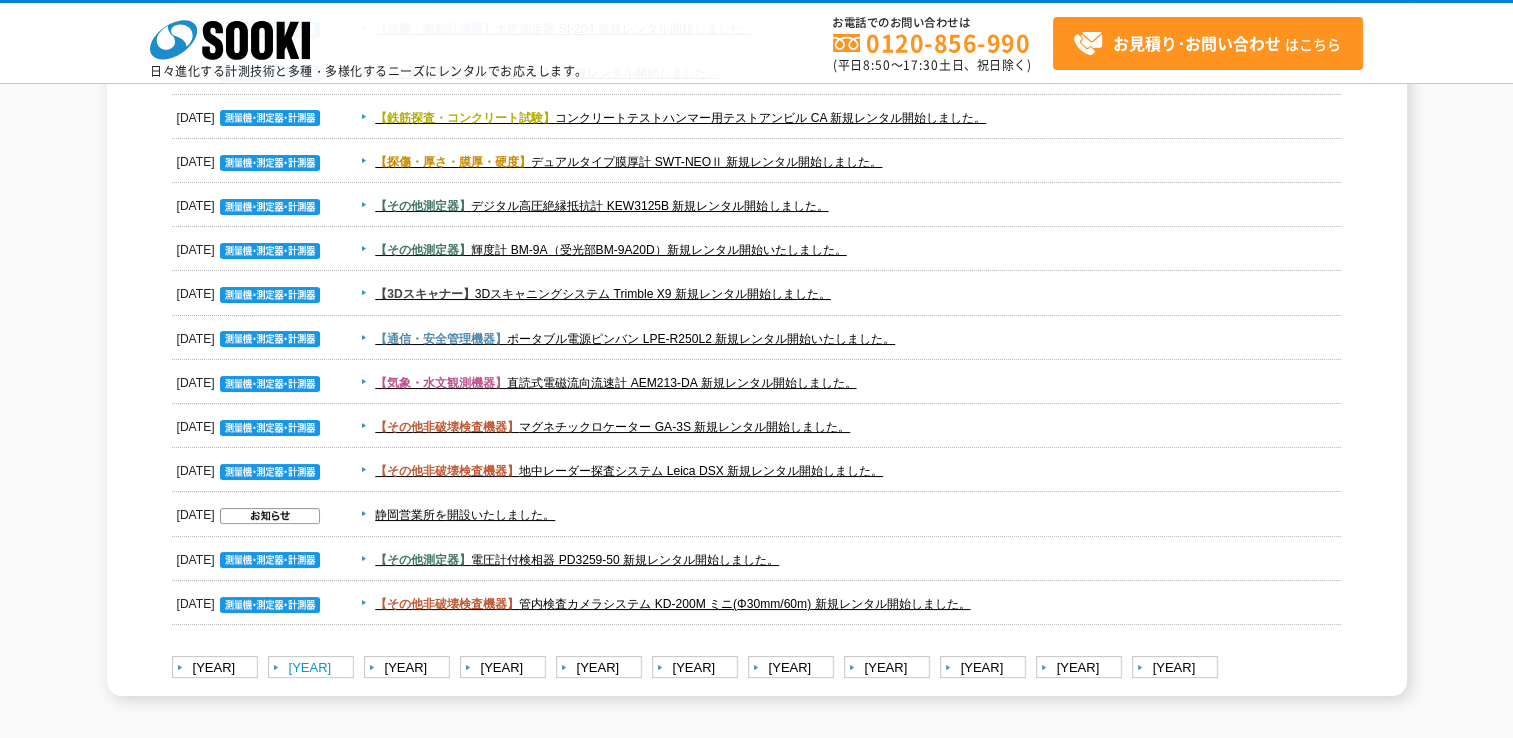 click on "2024年" at bounding box center (313, 668) 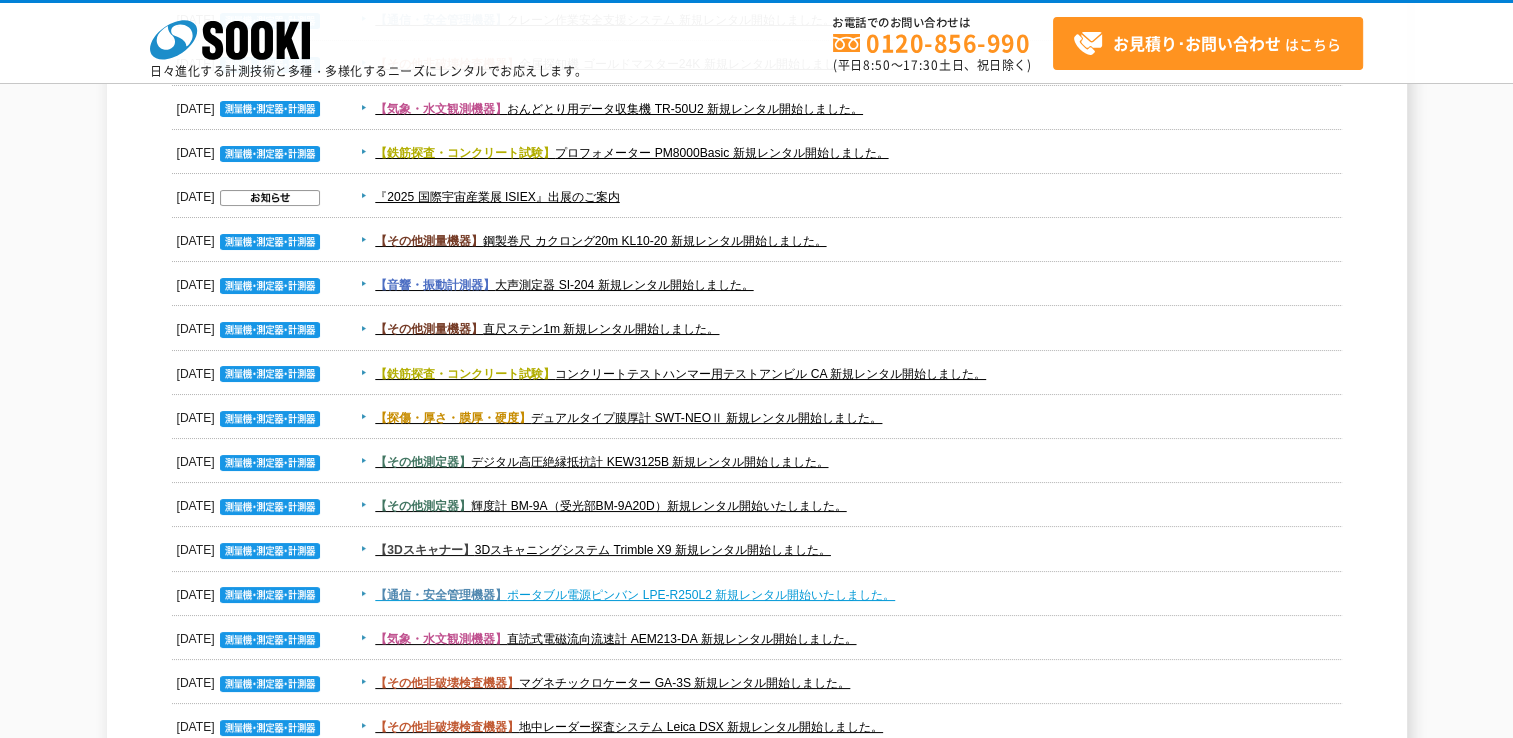 scroll, scrollTop: 2540, scrollLeft: 0, axis: vertical 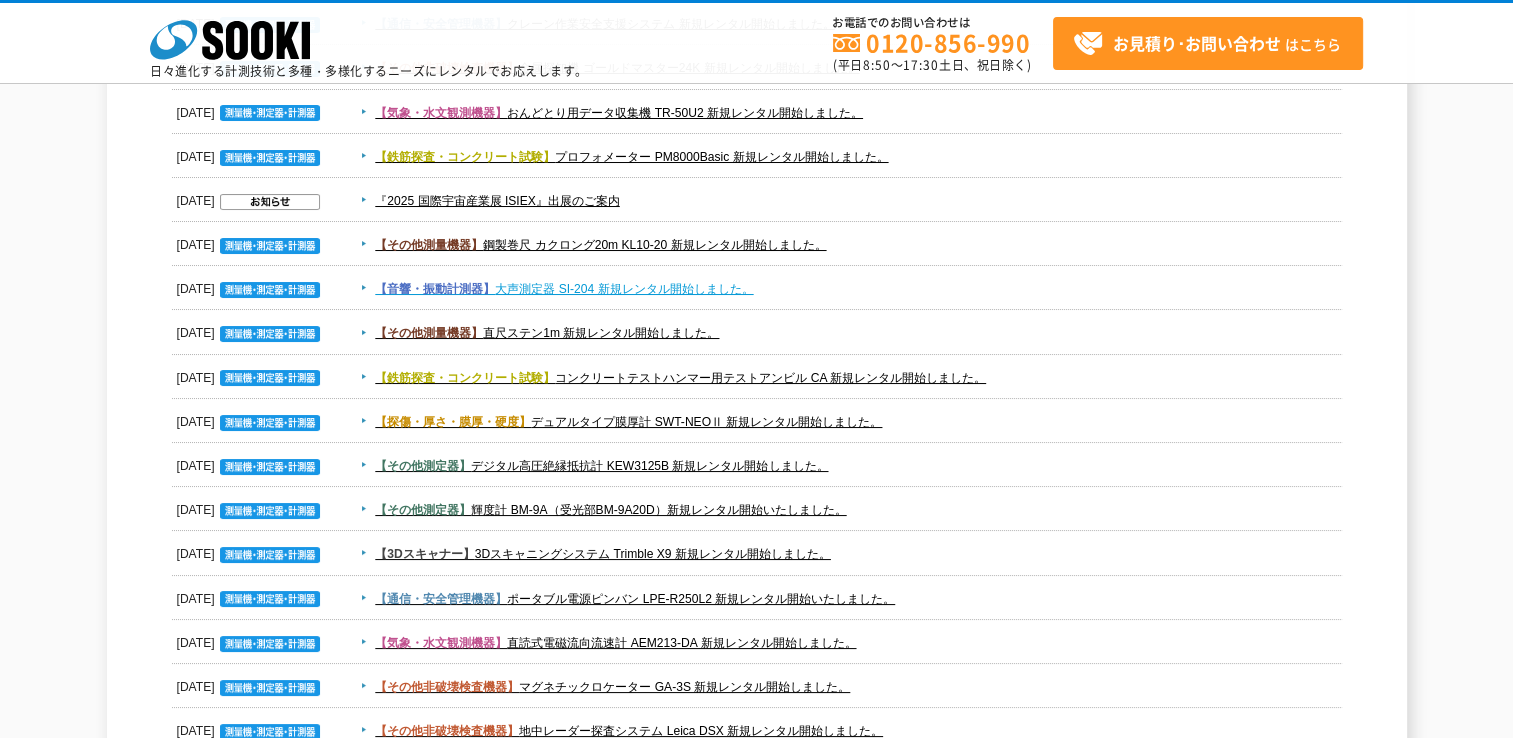 click on "【音響・振動計測器】                             大声測定器 SI-204 新規レンタル開始しました。" at bounding box center (564, 289) 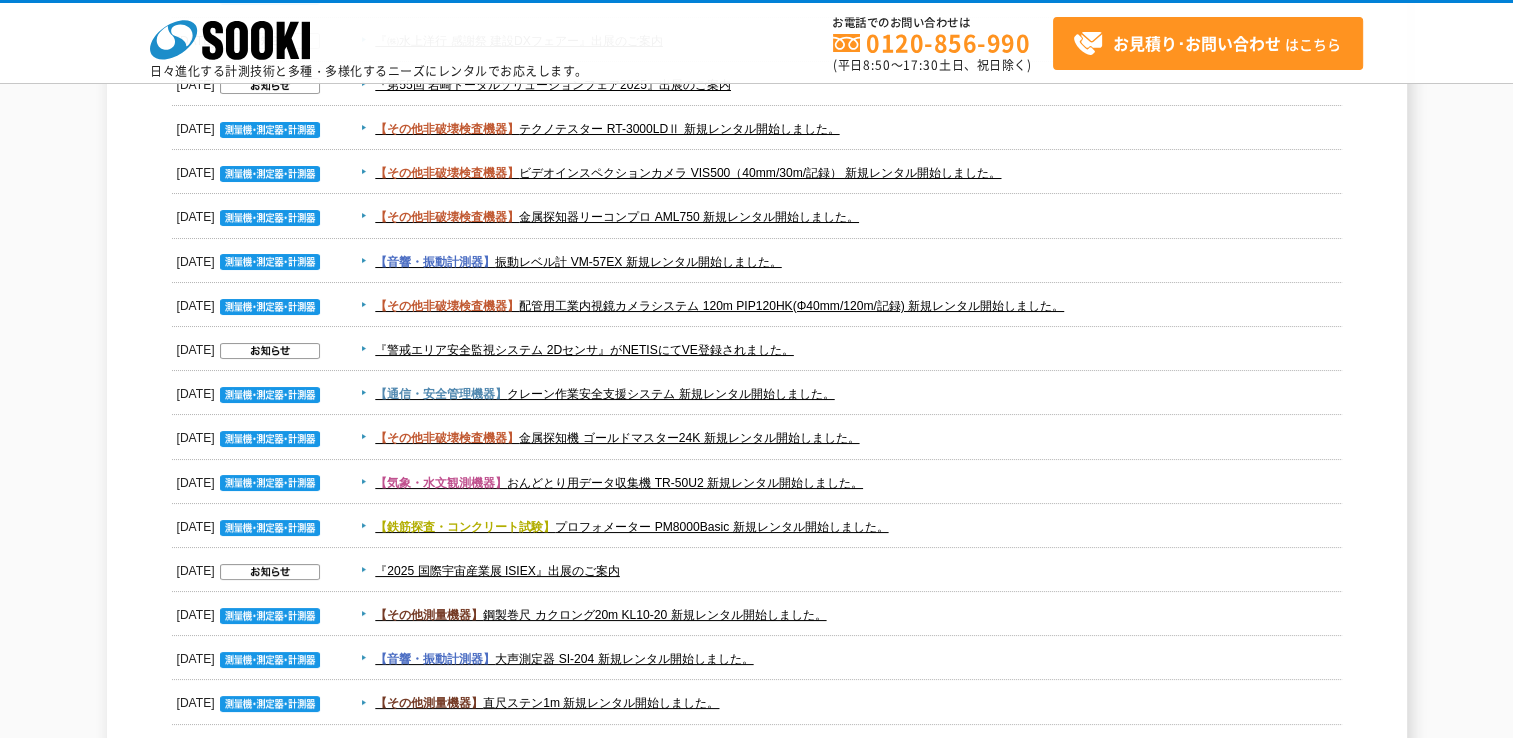 scroll, scrollTop: 2140, scrollLeft: 0, axis: vertical 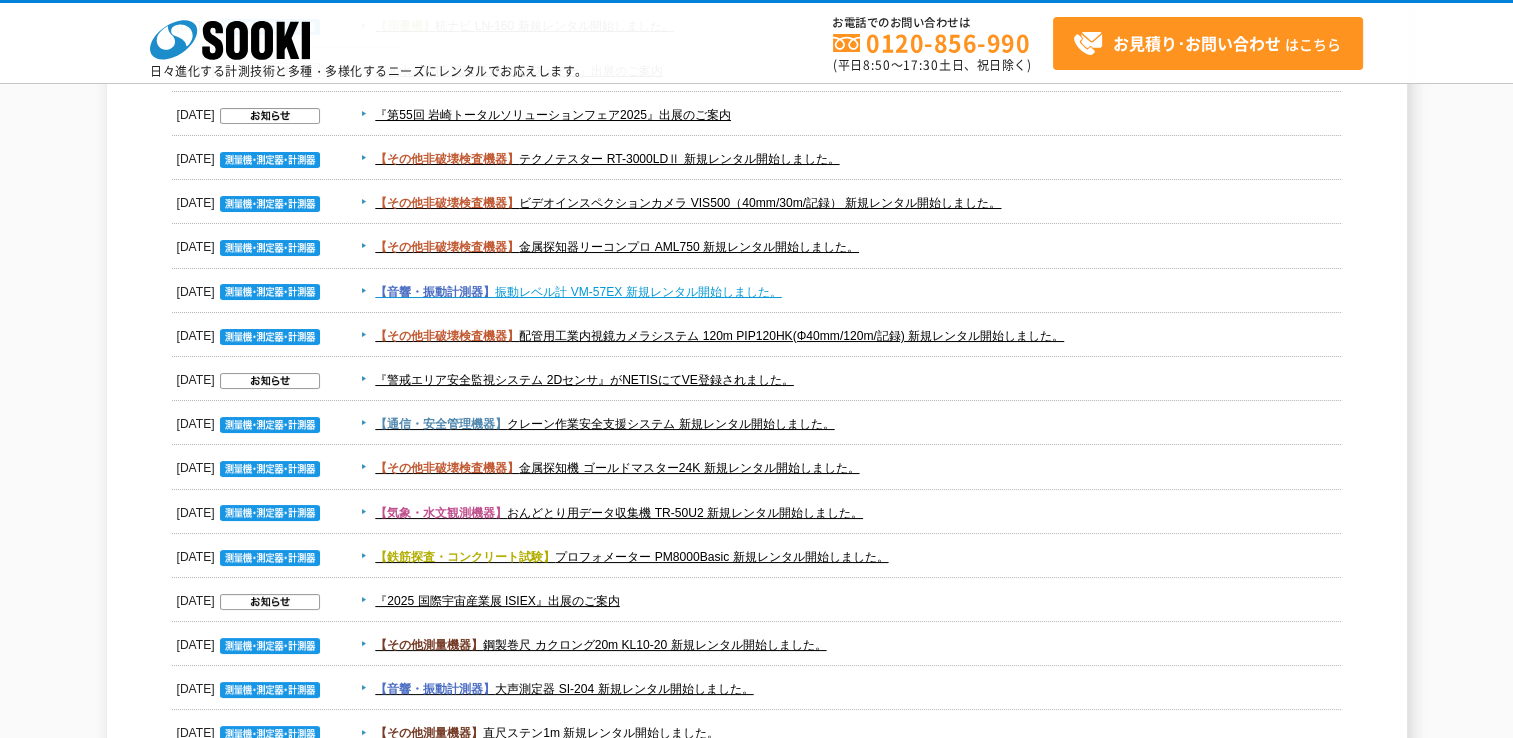 click on "【音響・振動計測器】                             振動レベル計 VM-57EX 新規レンタル開始しました。" at bounding box center [578, 292] 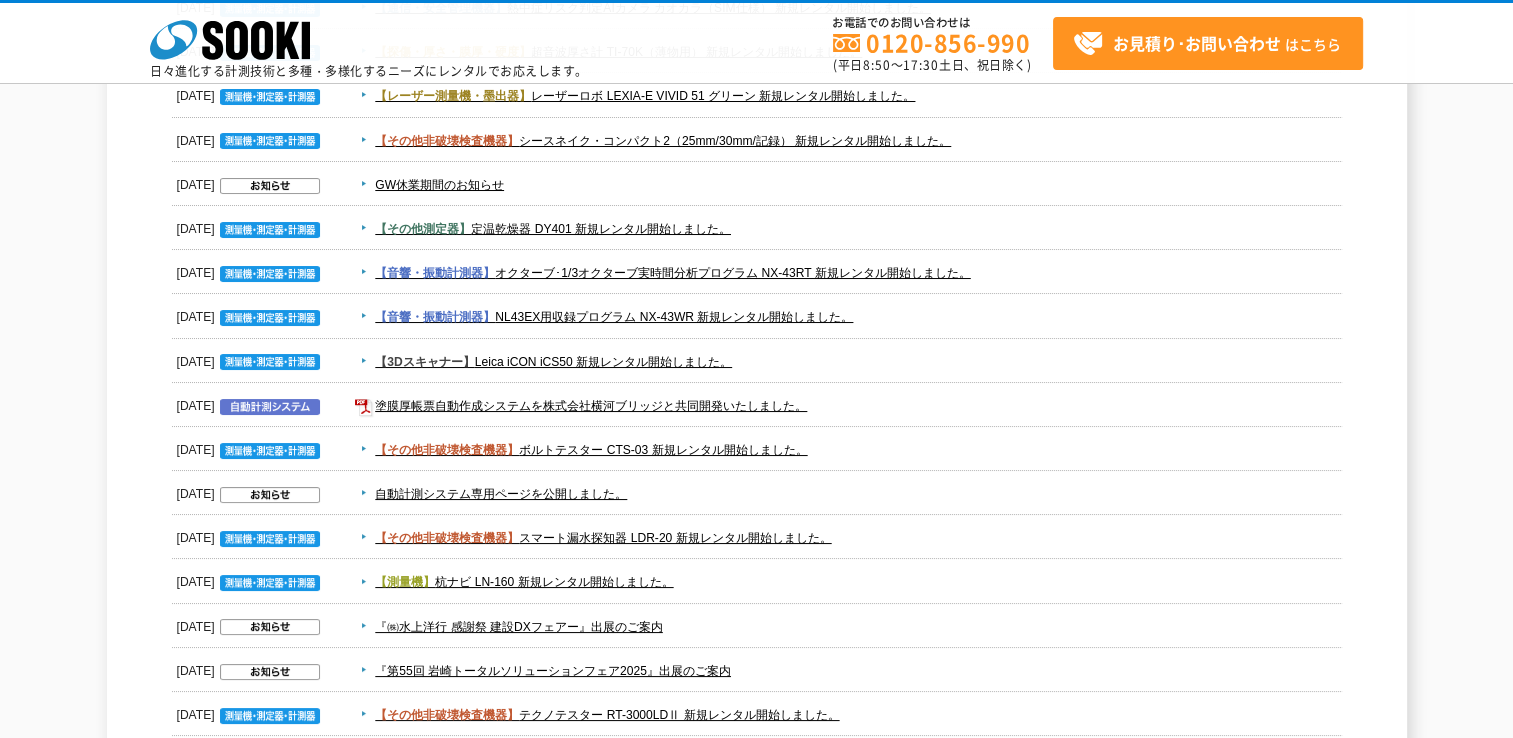 scroll, scrollTop: 1540, scrollLeft: 0, axis: vertical 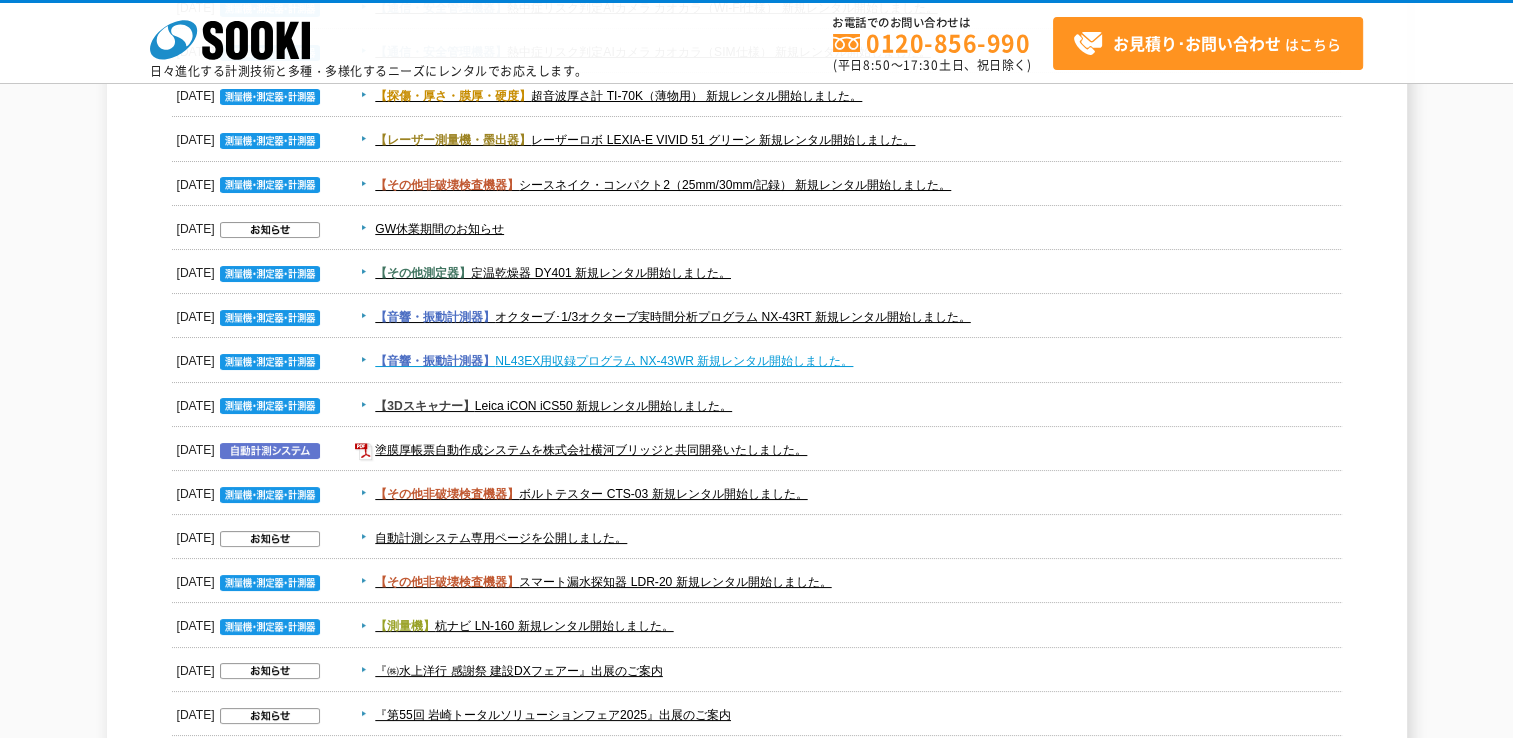 click on "【音響・振動計測器】                             NL43EX用収録プログラム NX-43WR 新規レンタル開始しました。" at bounding box center [614, 361] 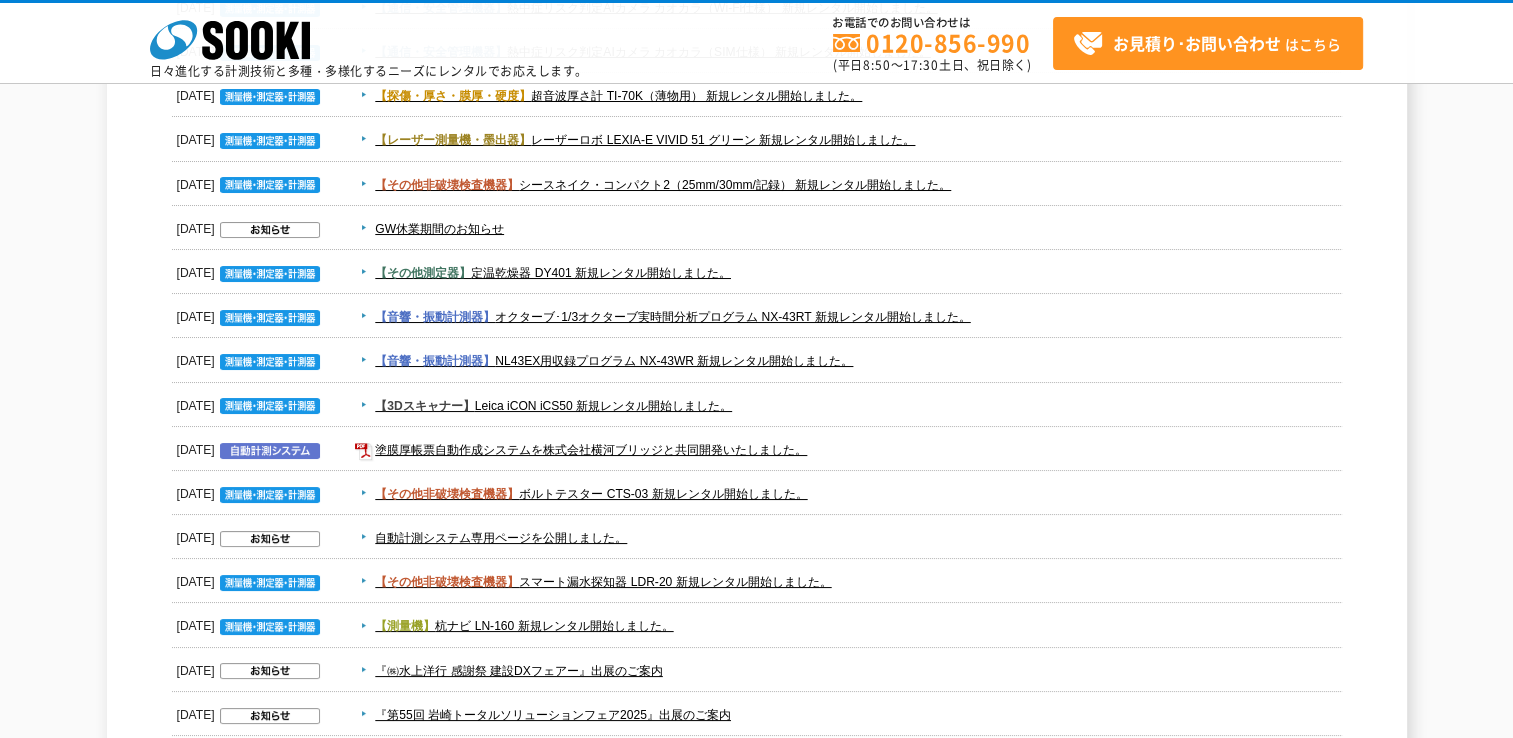 click on "【音響・振動計測器】                             オクターブ･1/3オクターブ実時間分析プログラム NX-43RT 新規レンタル開始しました。" at bounding box center [848, 317] 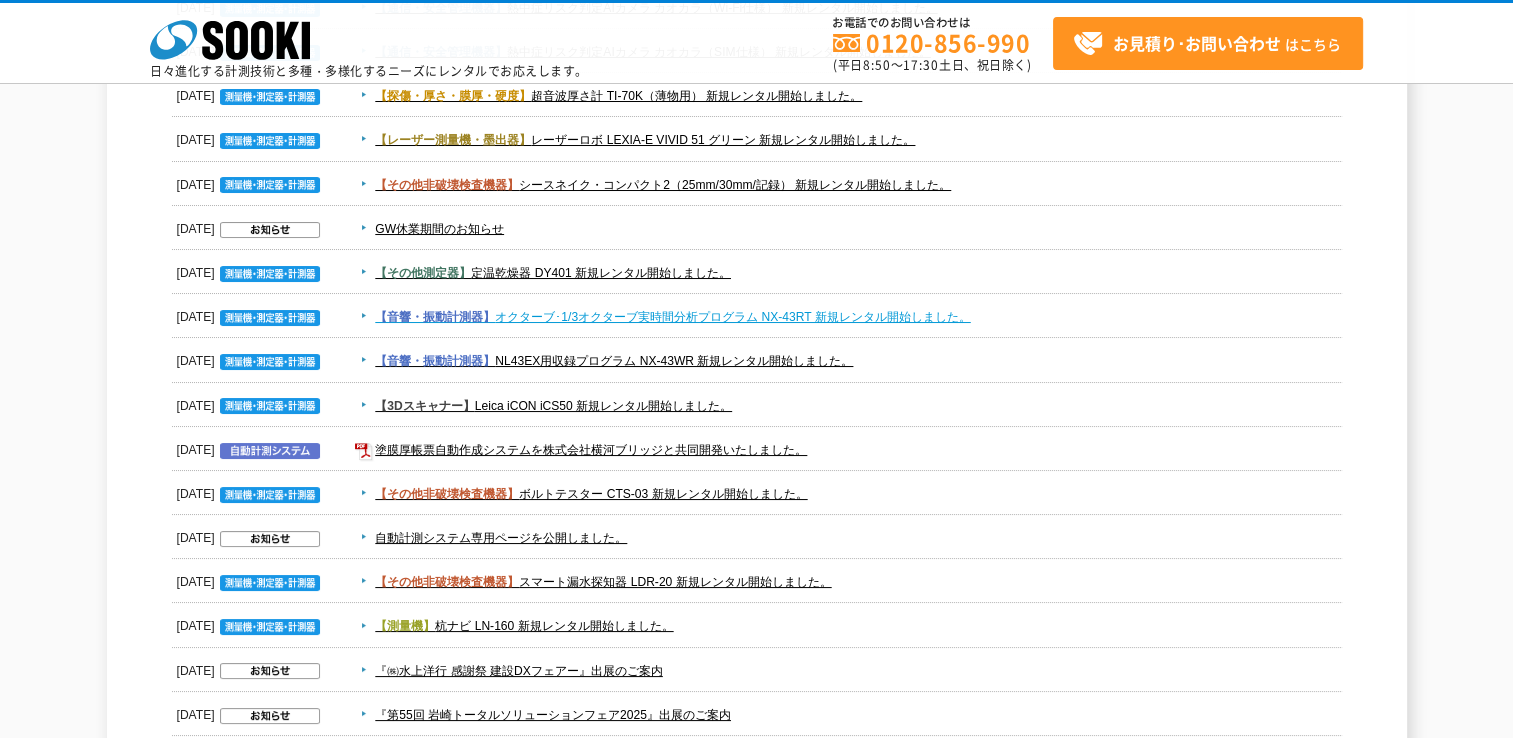 click on "【音響・振動計測器】                             オクターブ･1/3オクターブ実時間分析プログラム NX-43RT 新規レンタル開始しました。" at bounding box center [672, 317] 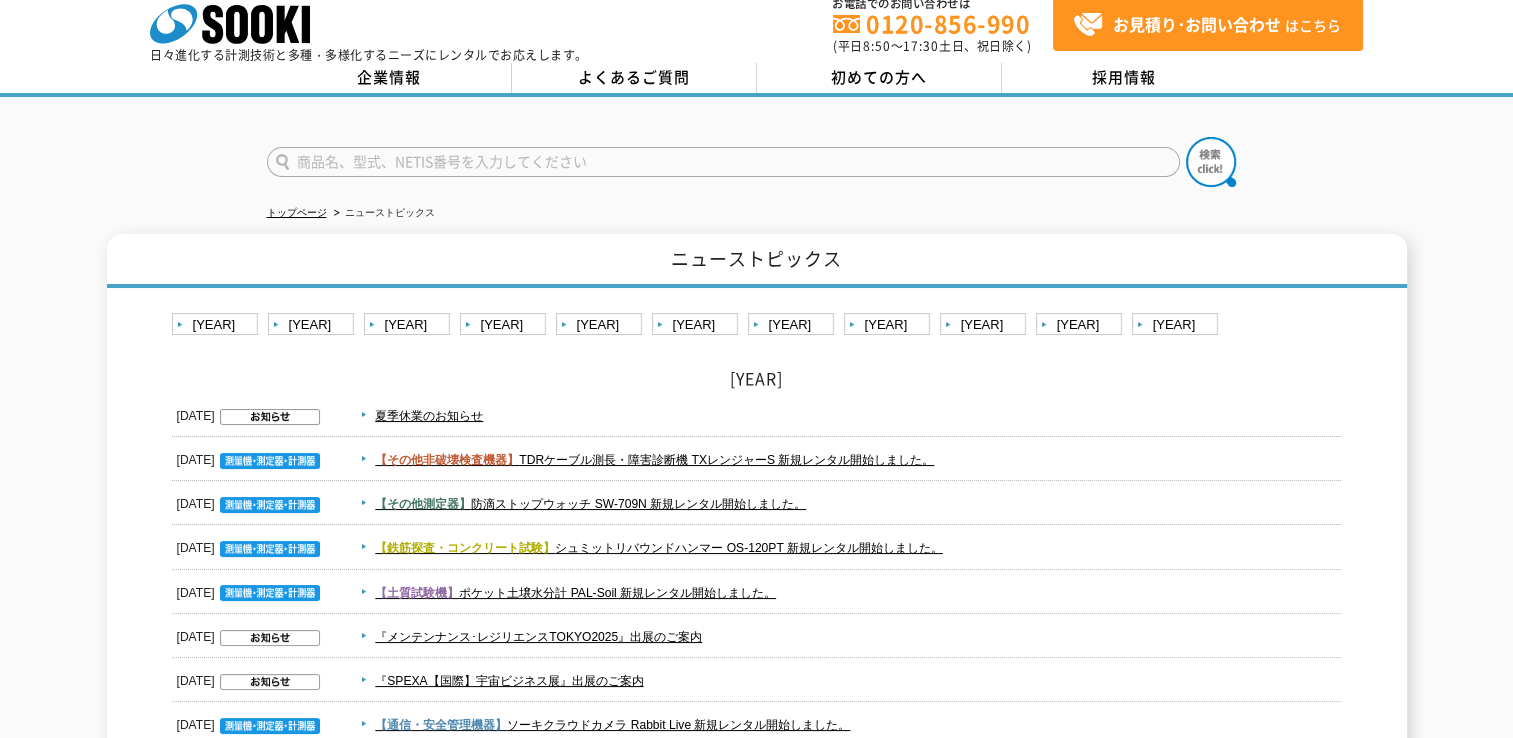 scroll, scrollTop: 0, scrollLeft: 0, axis: both 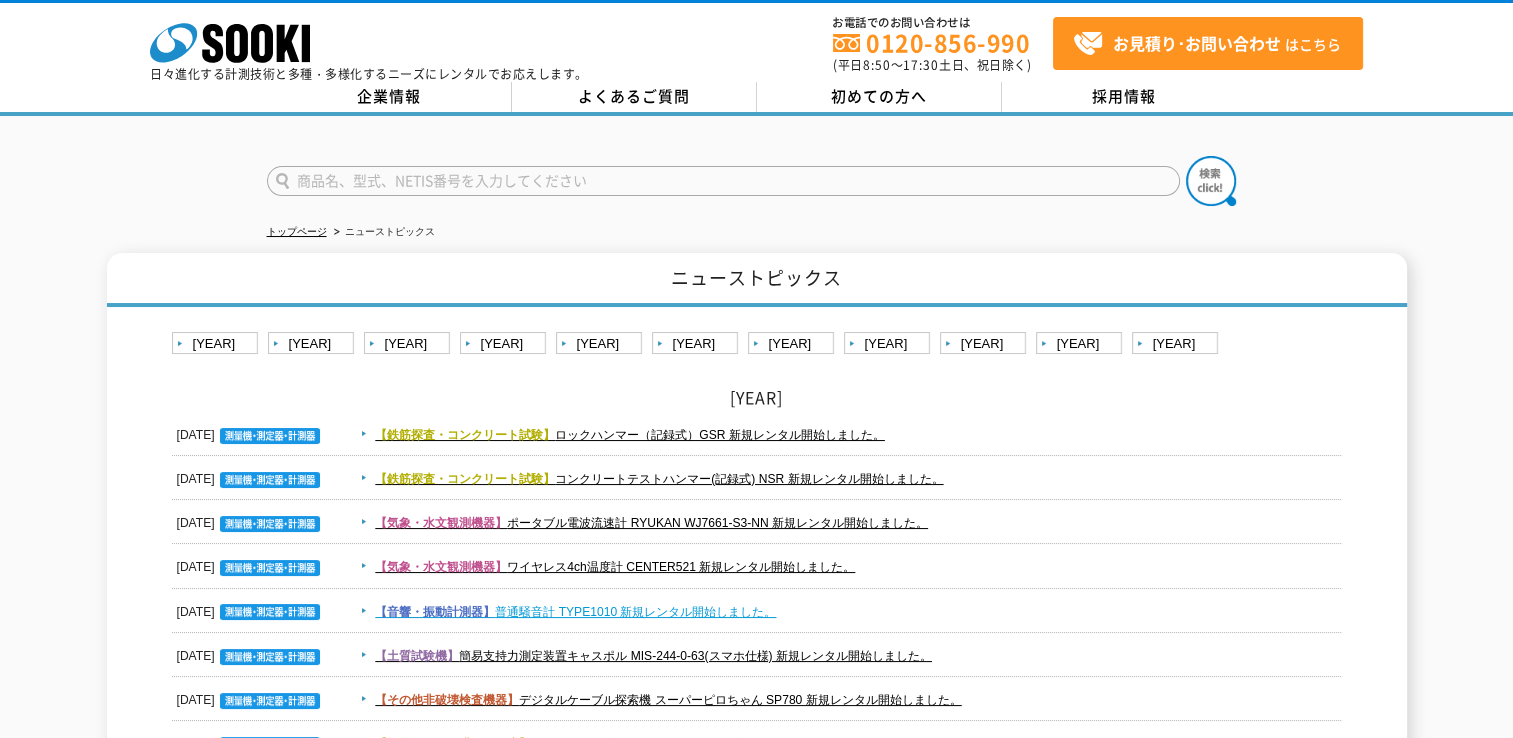 click on "【音響・振動計測器】                             普通騒音計 TYPE1010 新規レンタル開始しました。" at bounding box center (575, 612) 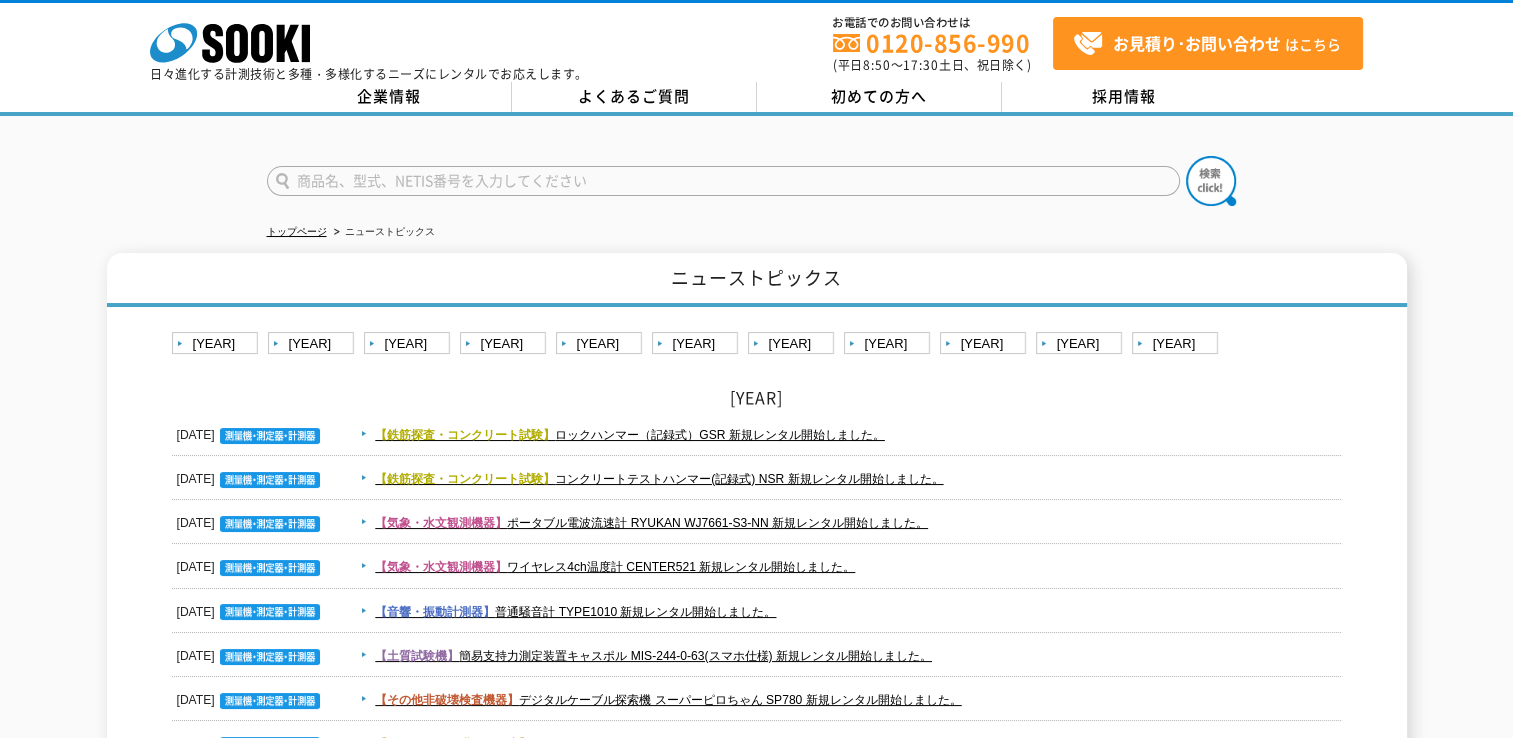 scroll, scrollTop: 100, scrollLeft: 0, axis: vertical 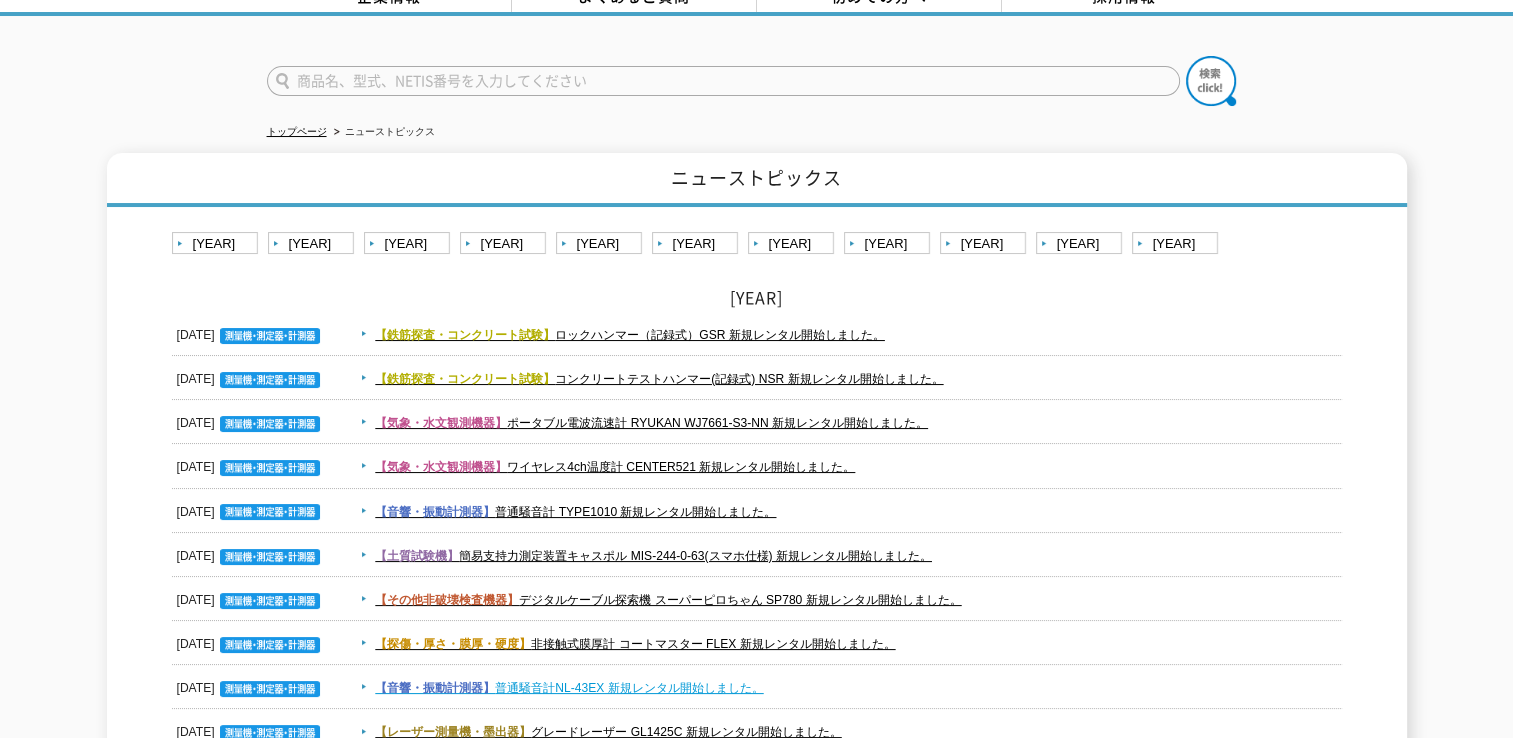 click on "【音響・振動計測器】                             普通騒音計NL-43EX 新規レンタル開始しました。" at bounding box center (569, 688) 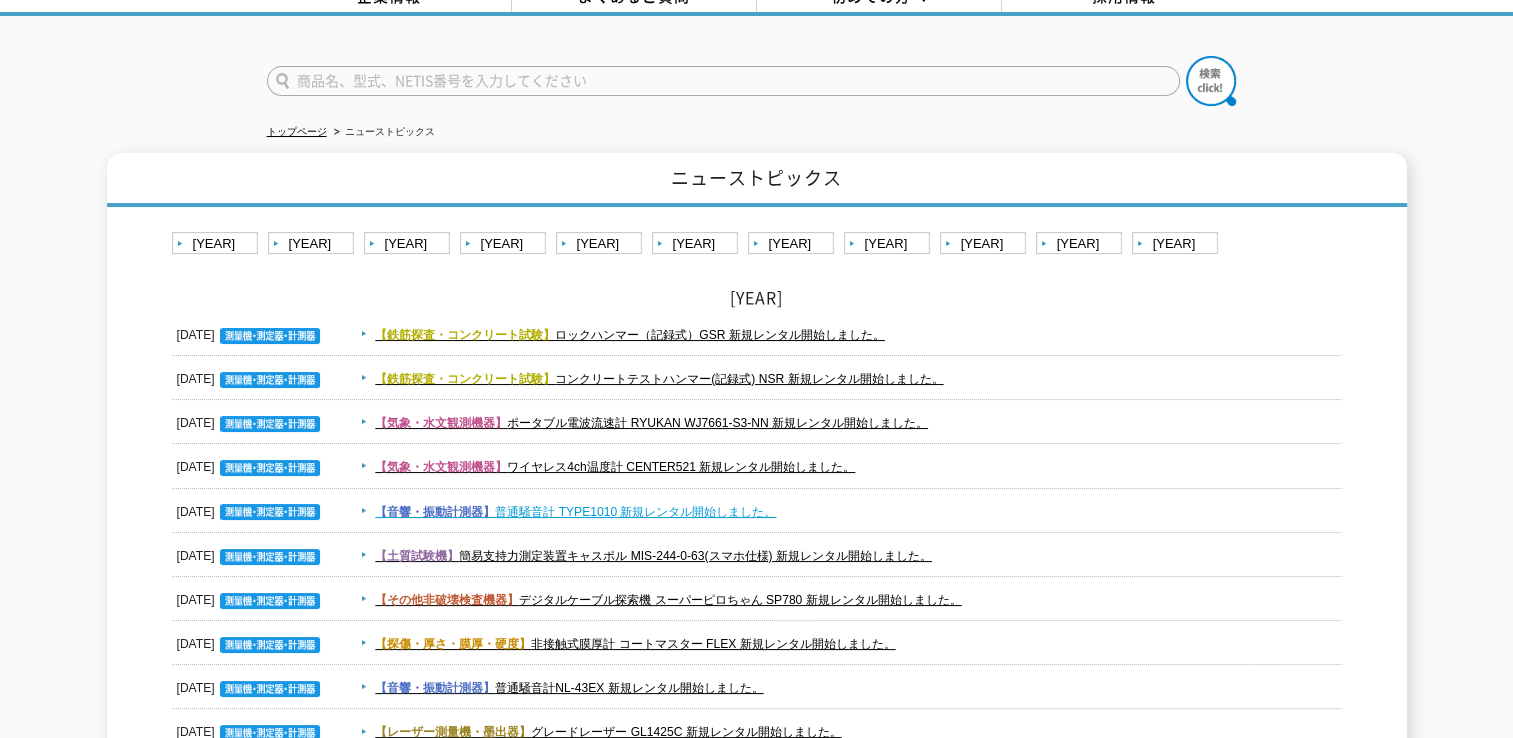 click on "【音響・振動計測器】                             普通騒音計 TYPE1010 新規レンタル開始しました。" at bounding box center [575, 512] 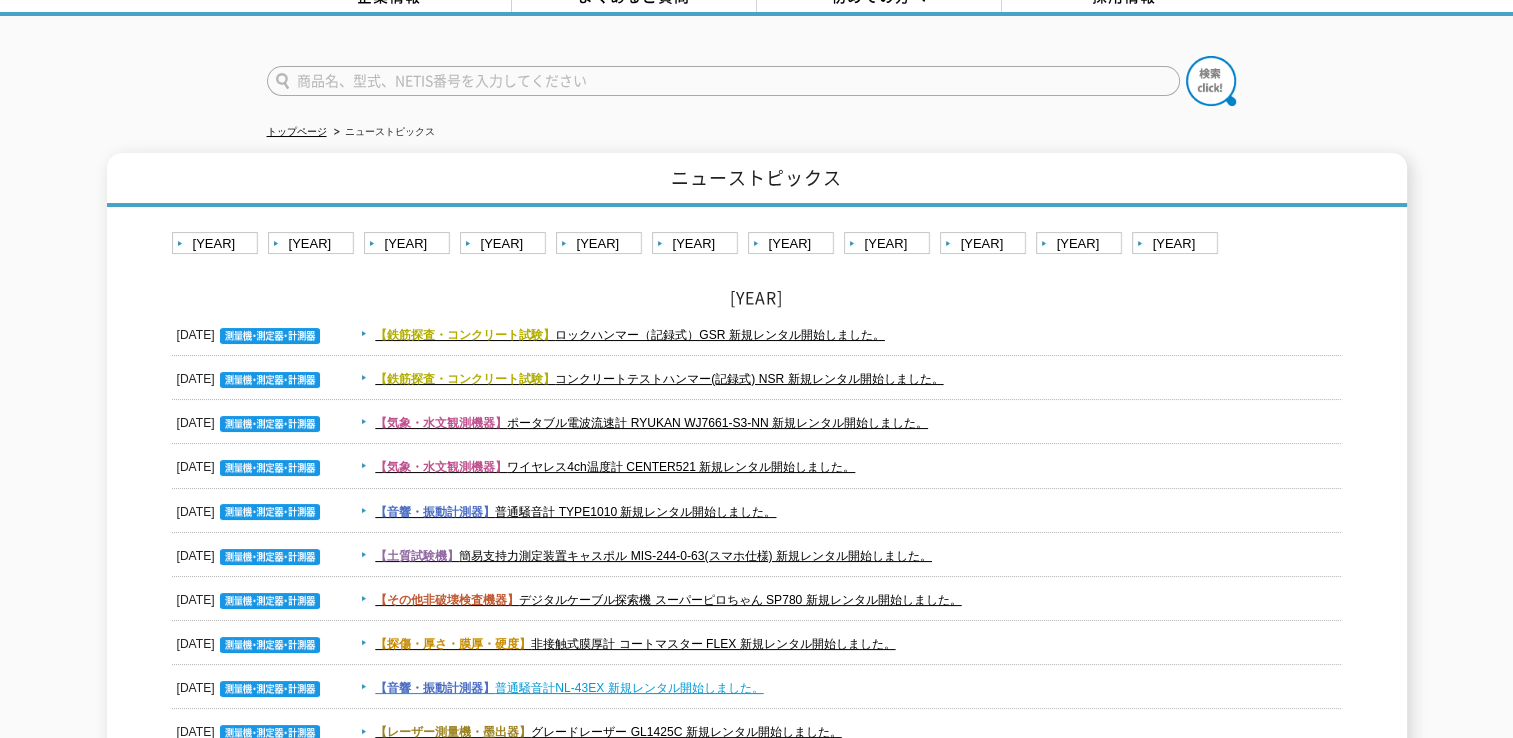 click on "【音響・振動計測器】                             普通騒音計NL-43EX 新規レンタル開始しました。" at bounding box center [569, 688] 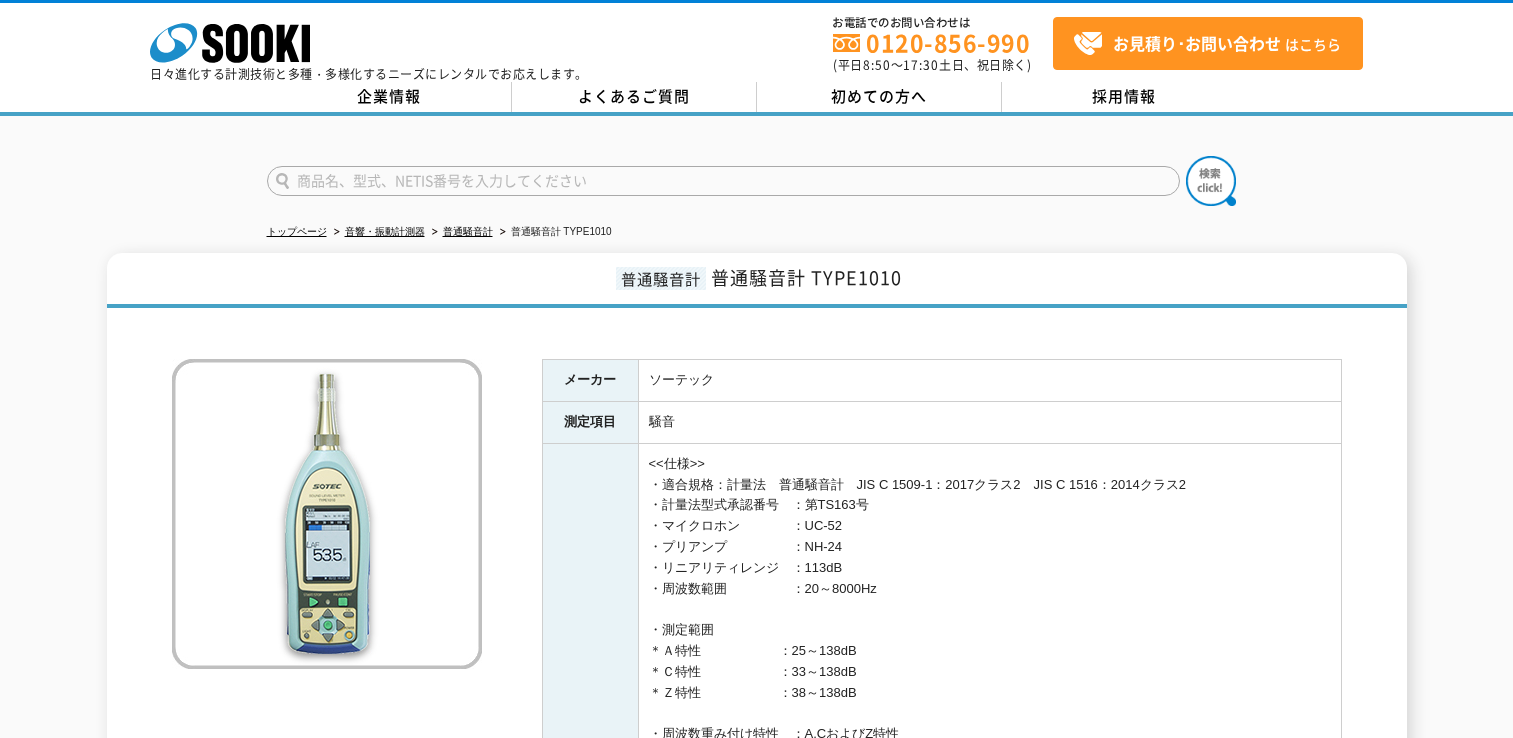 scroll, scrollTop: 0, scrollLeft: 0, axis: both 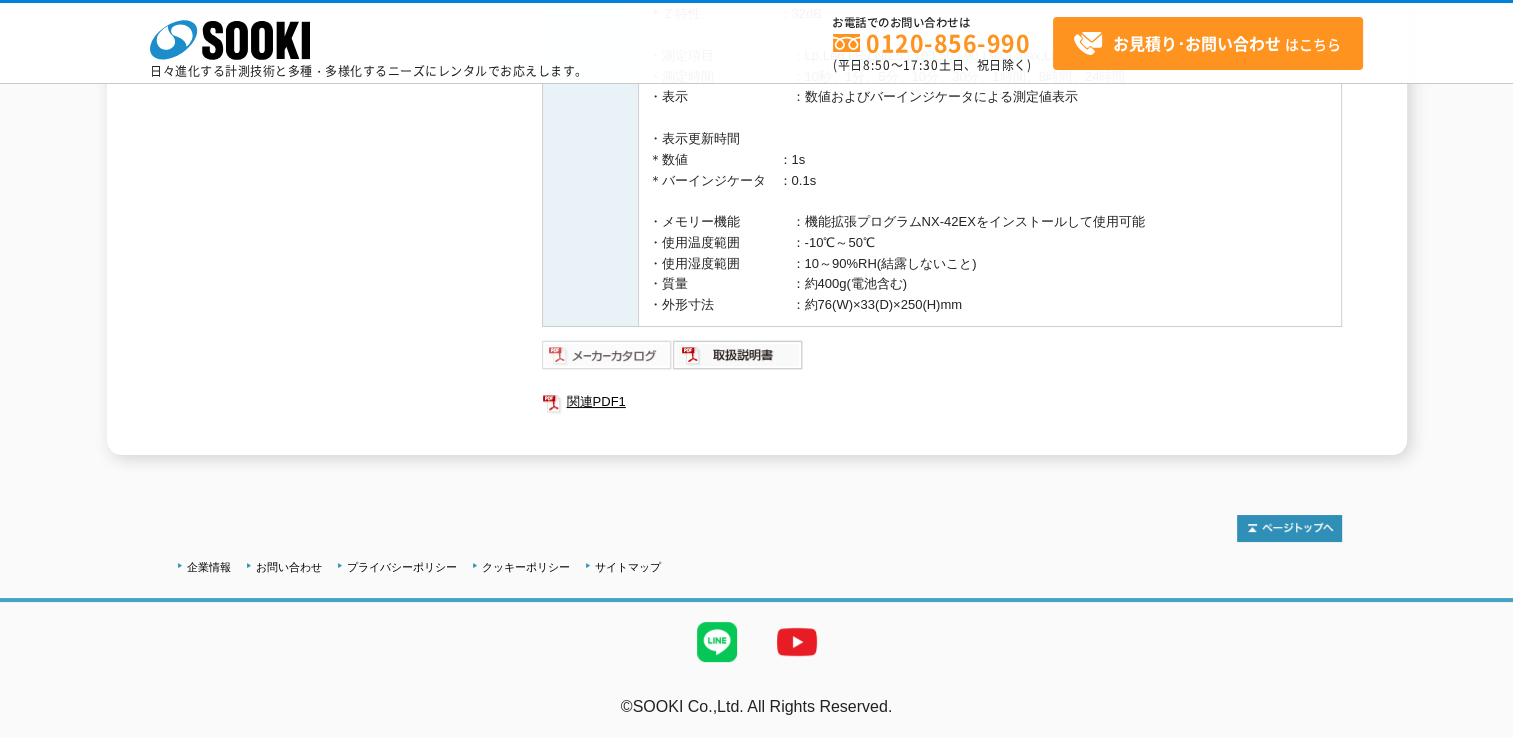 click at bounding box center (607, 355) 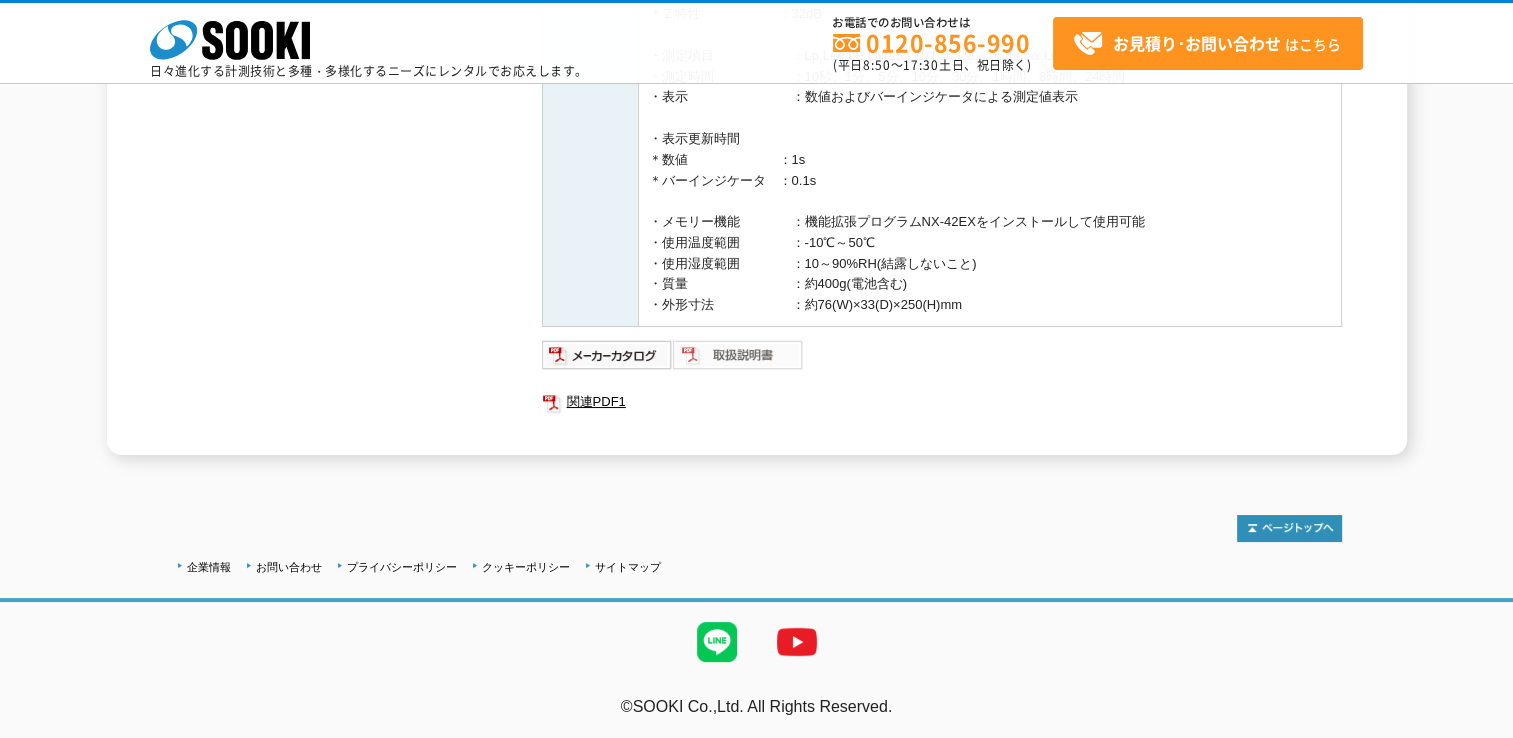 click at bounding box center [738, 355] 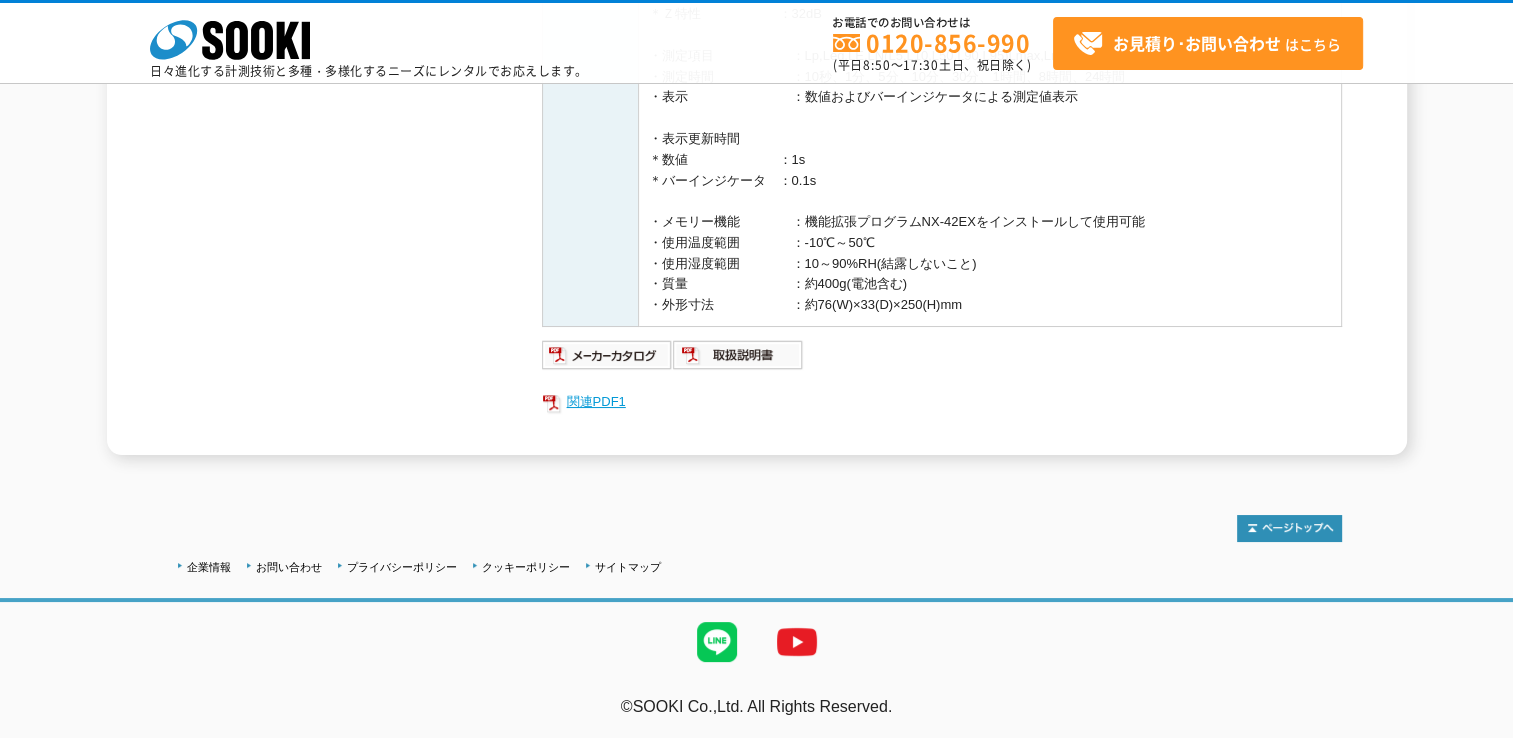 click on "関連PDF1" at bounding box center [942, 402] 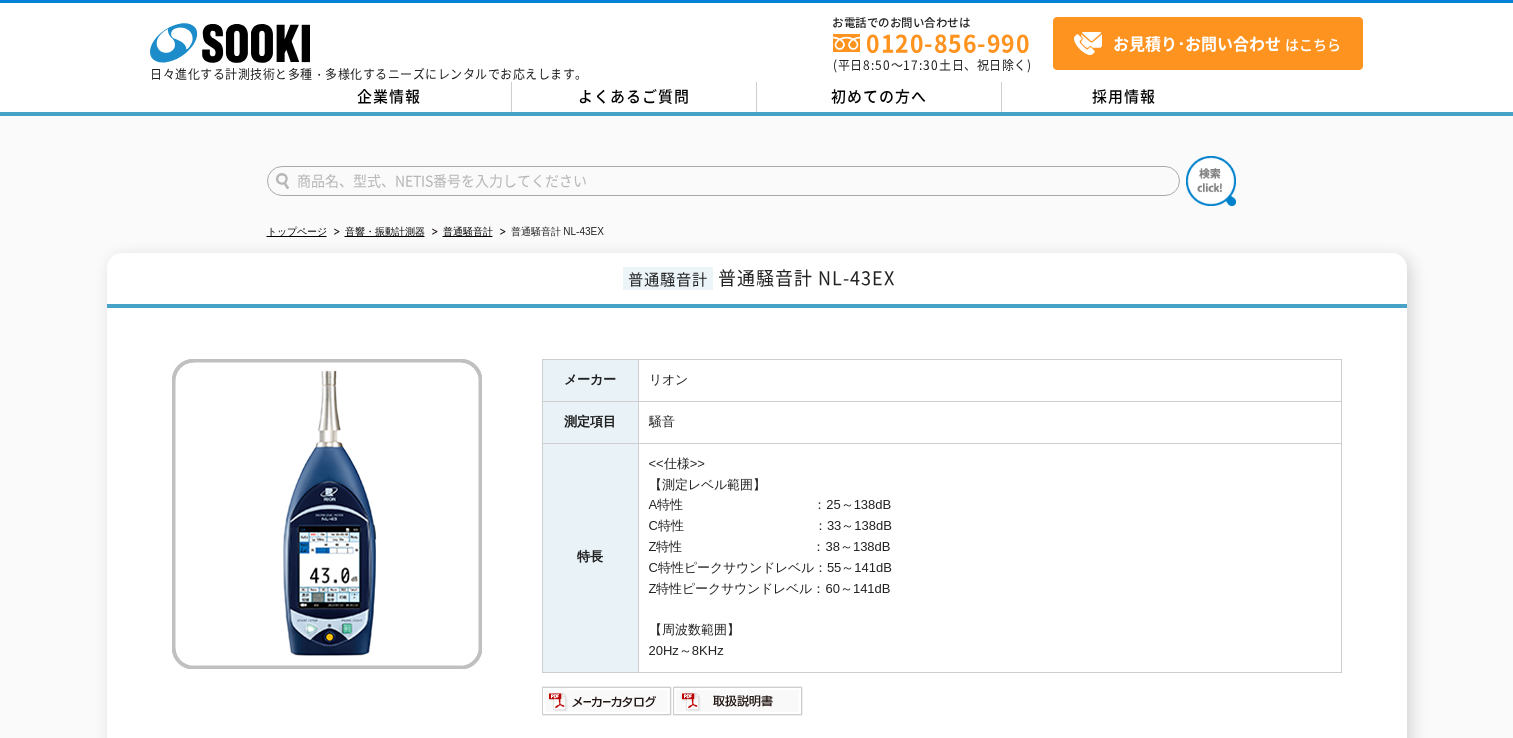 scroll, scrollTop: 0, scrollLeft: 0, axis: both 